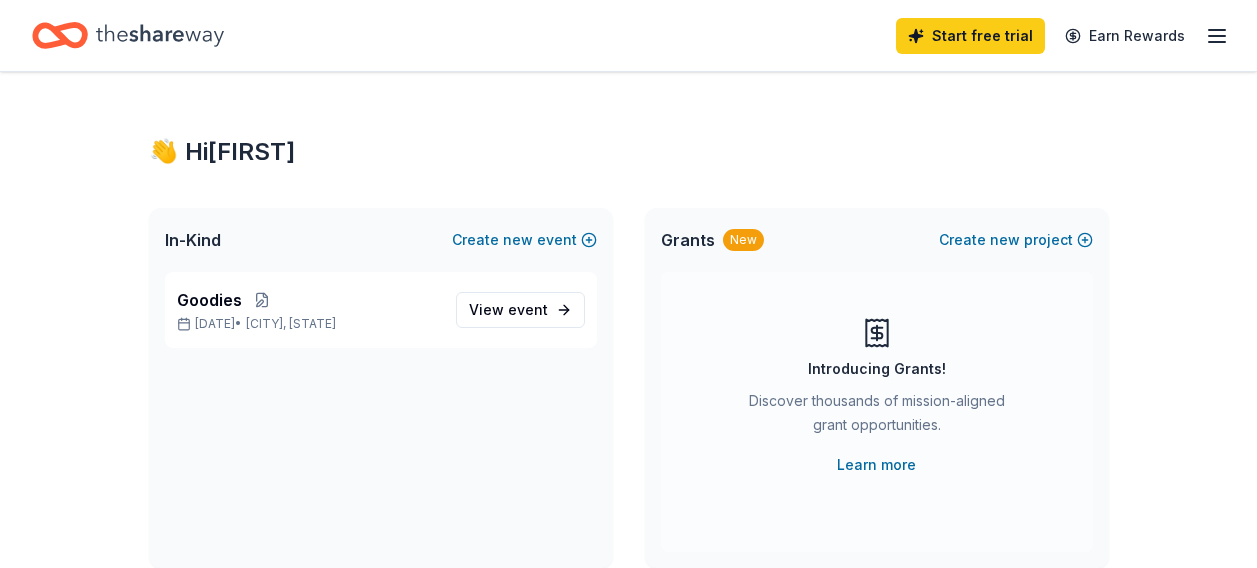 scroll, scrollTop: 0, scrollLeft: 0, axis: both 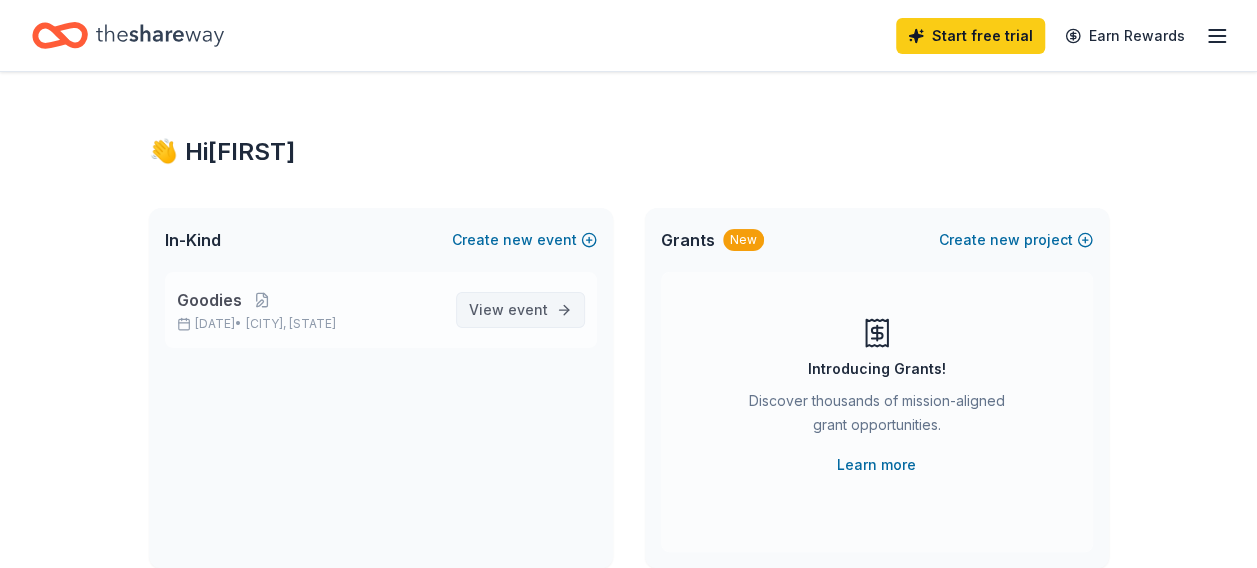 click on "event" at bounding box center [528, 309] 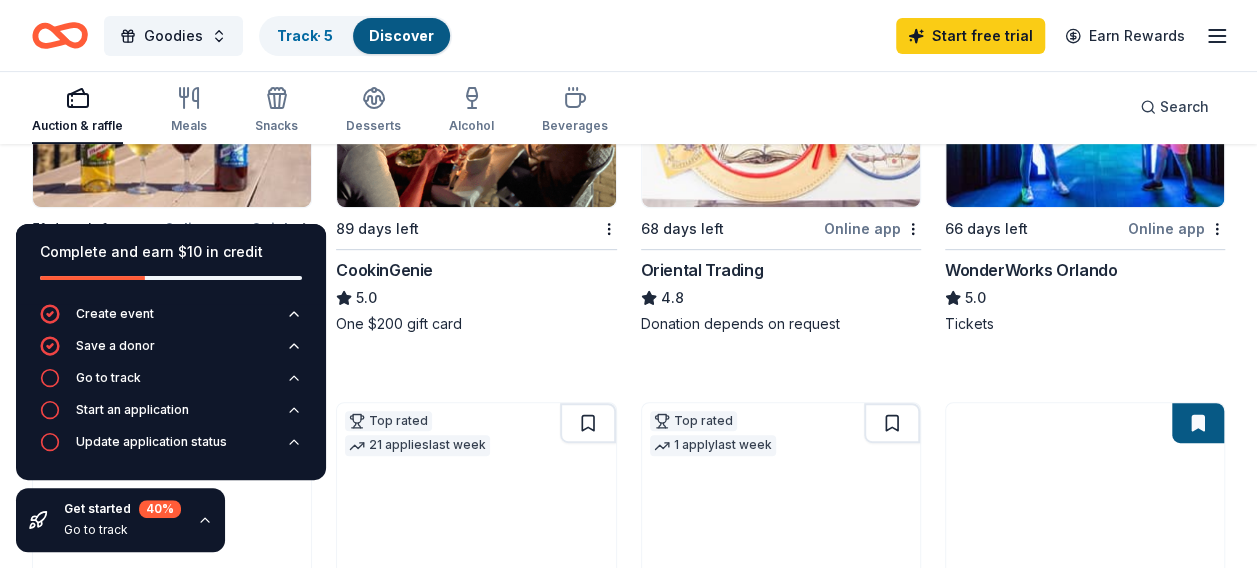 scroll, scrollTop: 403, scrollLeft: 0, axis: vertical 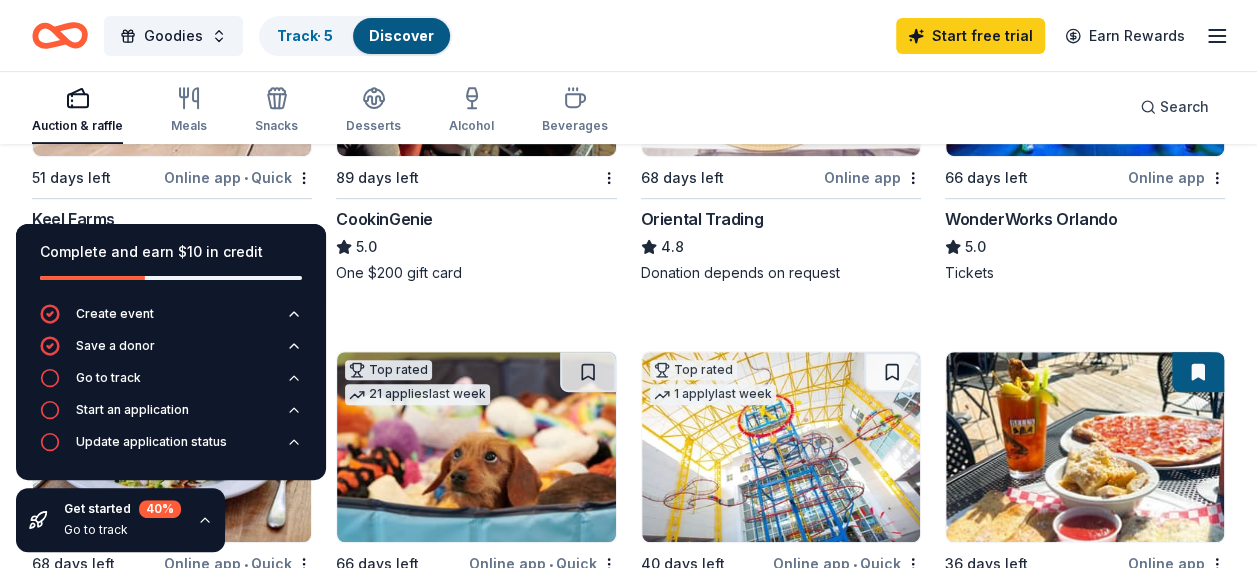 click 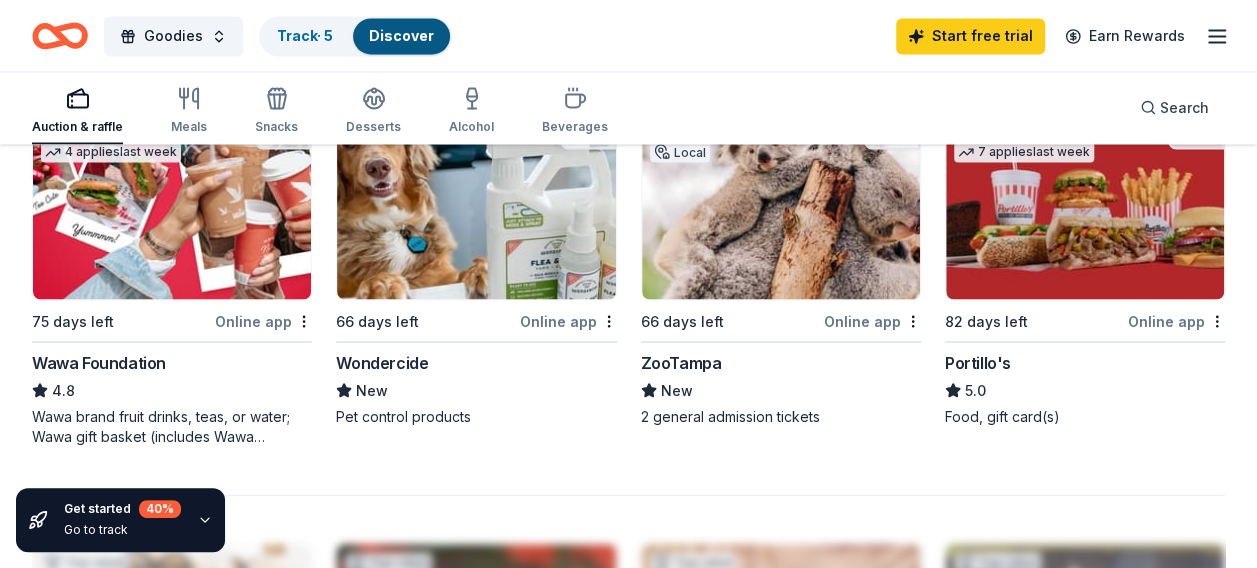 scroll, scrollTop: 1787, scrollLeft: 0, axis: vertical 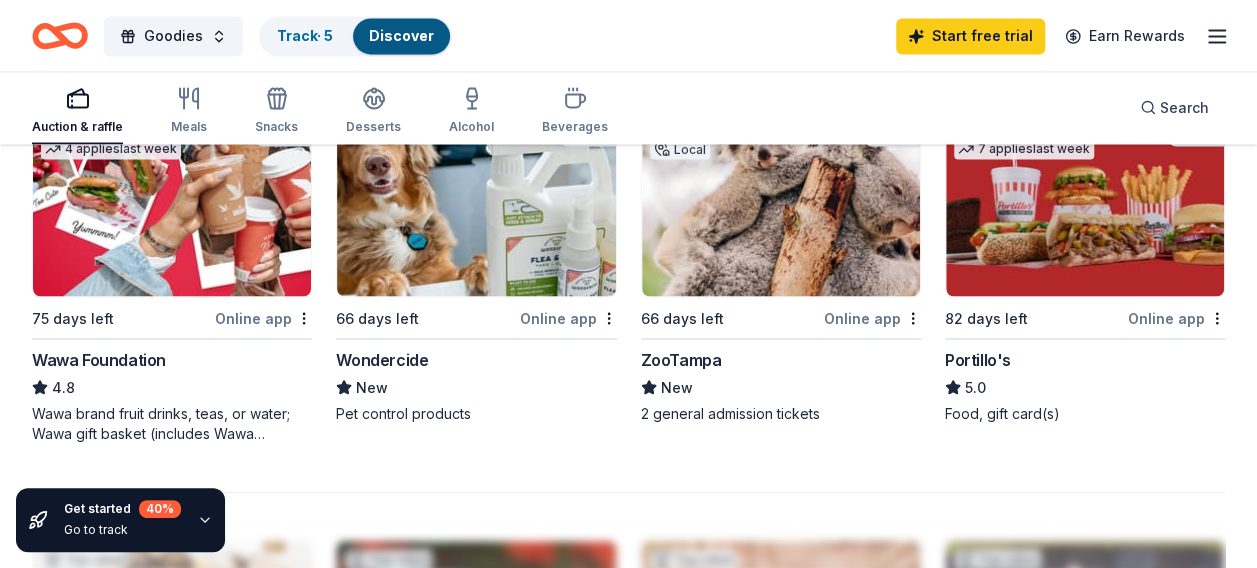 click at bounding box center [1085, 201] 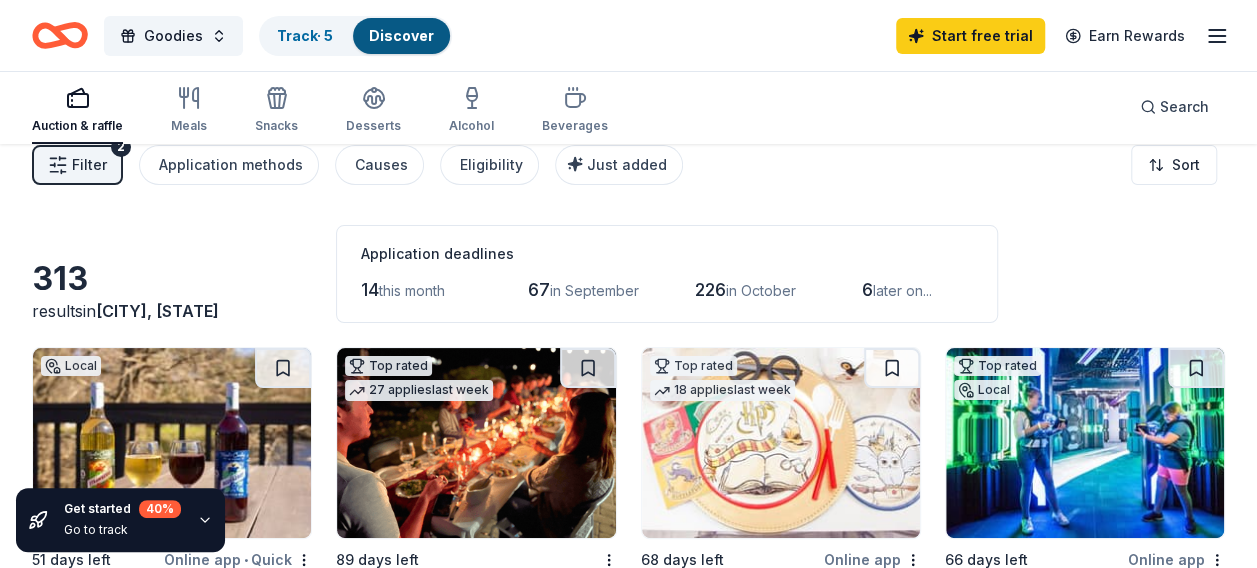 scroll, scrollTop: 0, scrollLeft: 0, axis: both 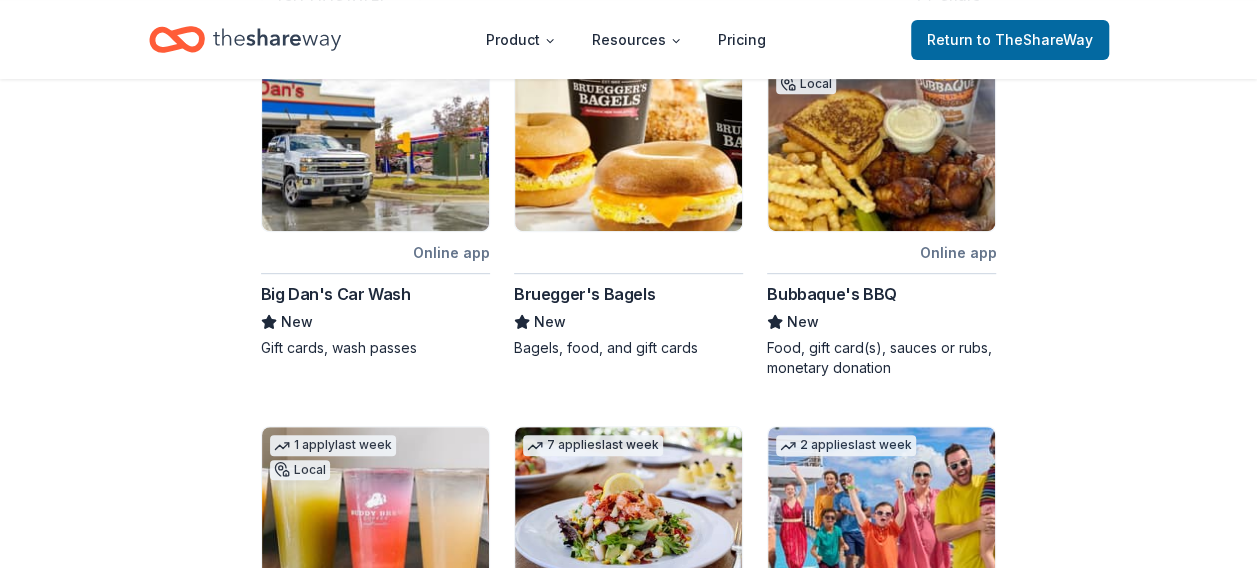 click on "Bruegger's Bagels" at bounding box center [584, 294] 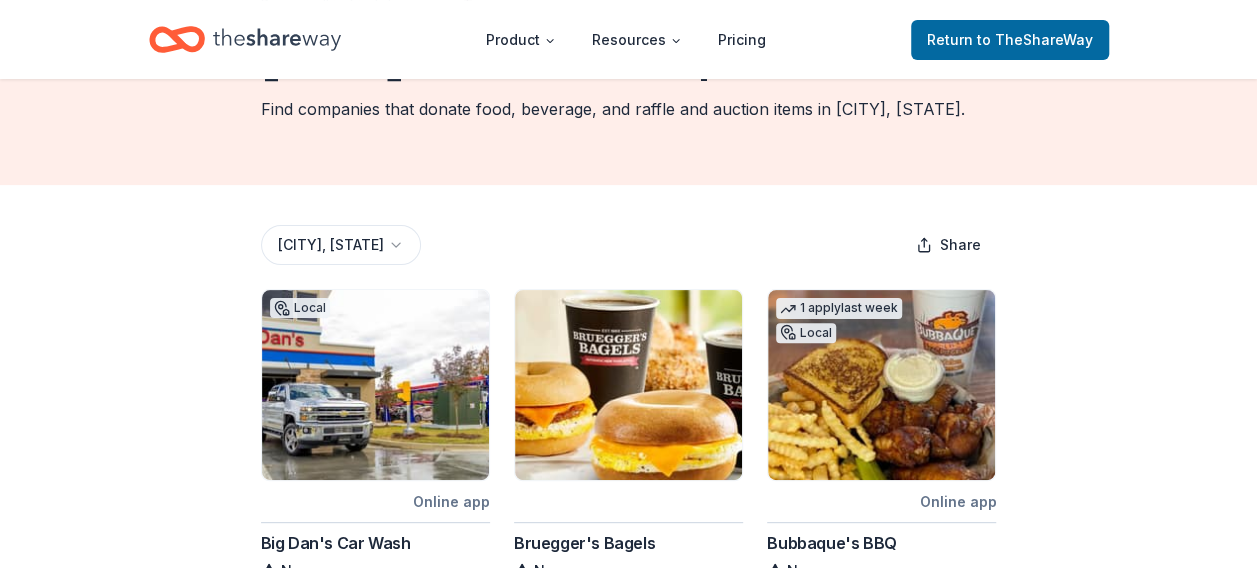 scroll, scrollTop: 0, scrollLeft: 0, axis: both 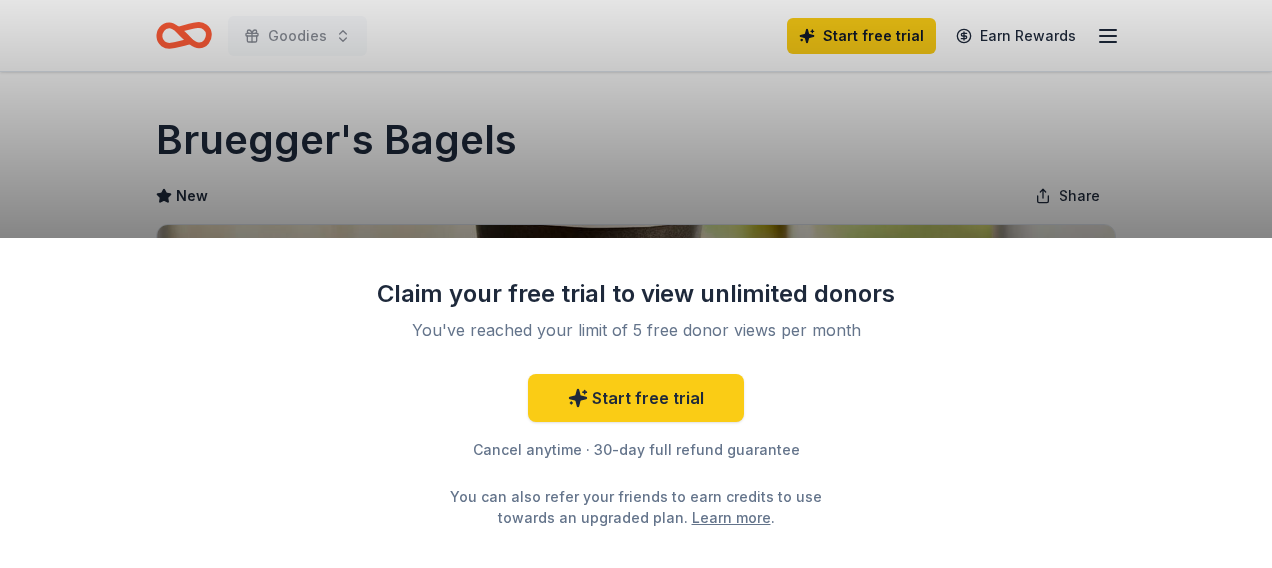 drag, startPoint x: 1271, startPoint y: 68, endPoint x: 1268, endPoint y: 130, distance: 62.072536 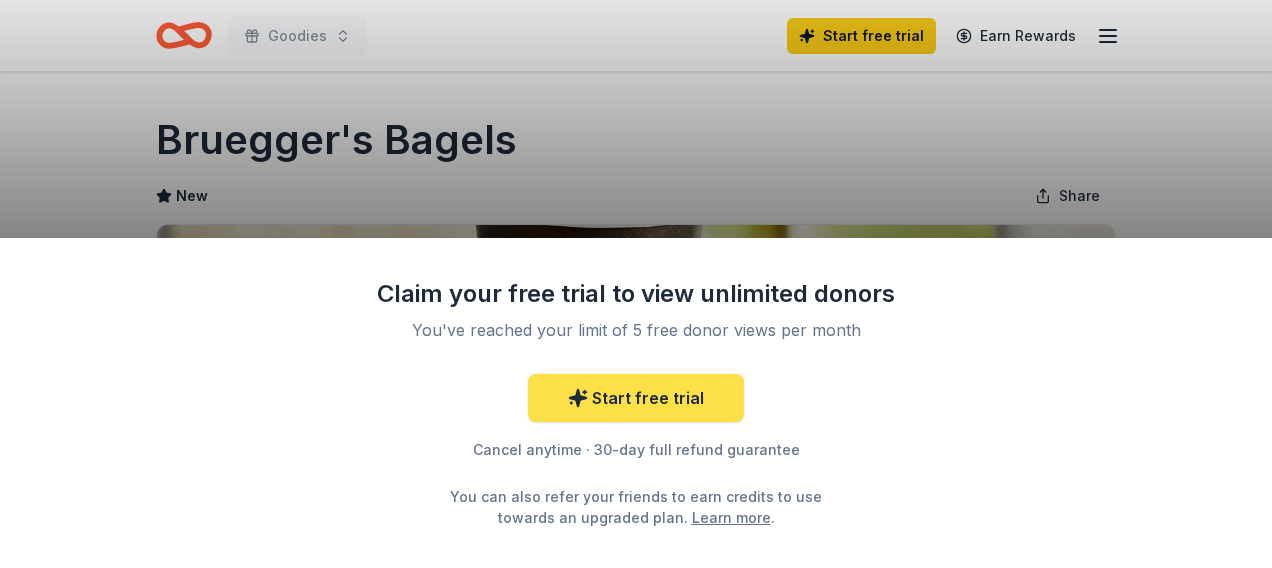 click on "Start free  trial" at bounding box center (636, 398) 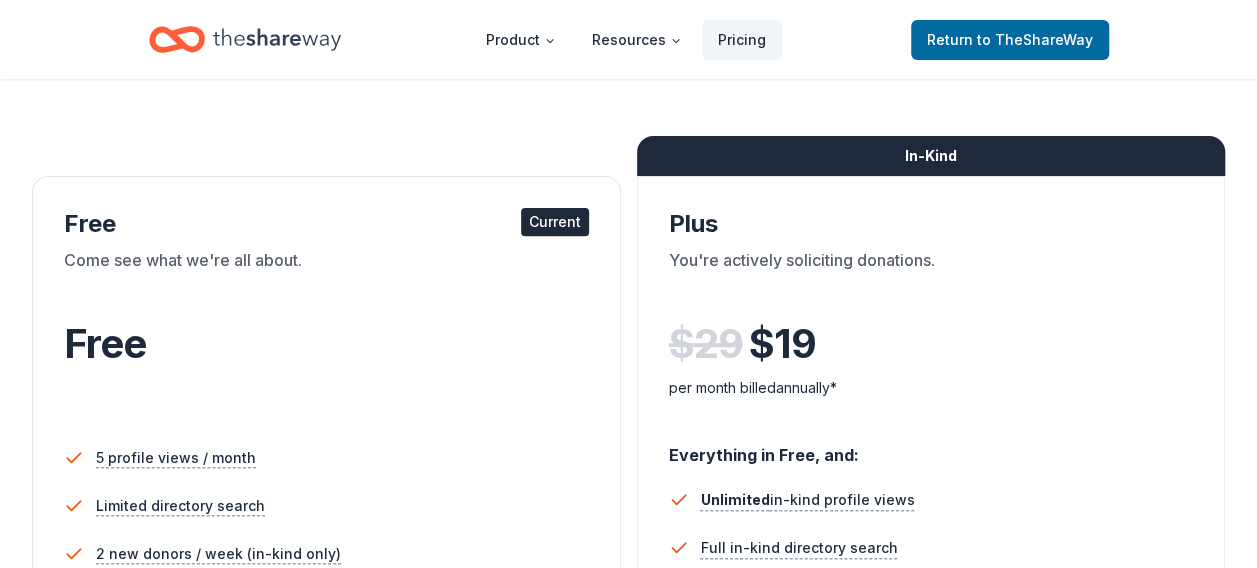 scroll, scrollTop: 239, scrollLeft: 0, axis: vertical 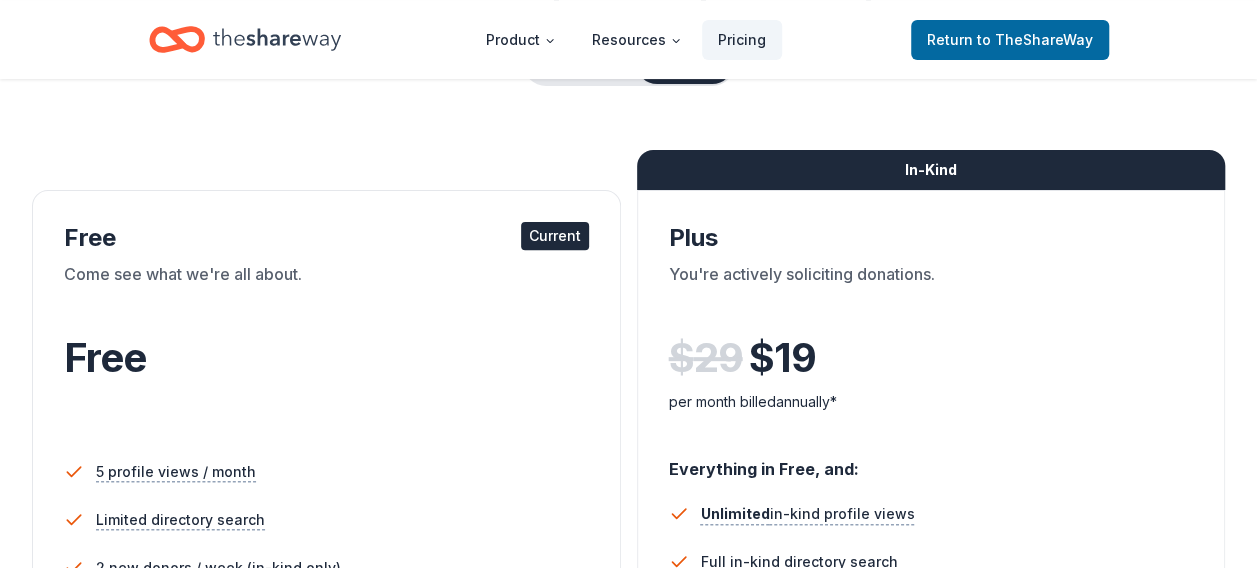 click on "Current" at bounding box center [555, 236] 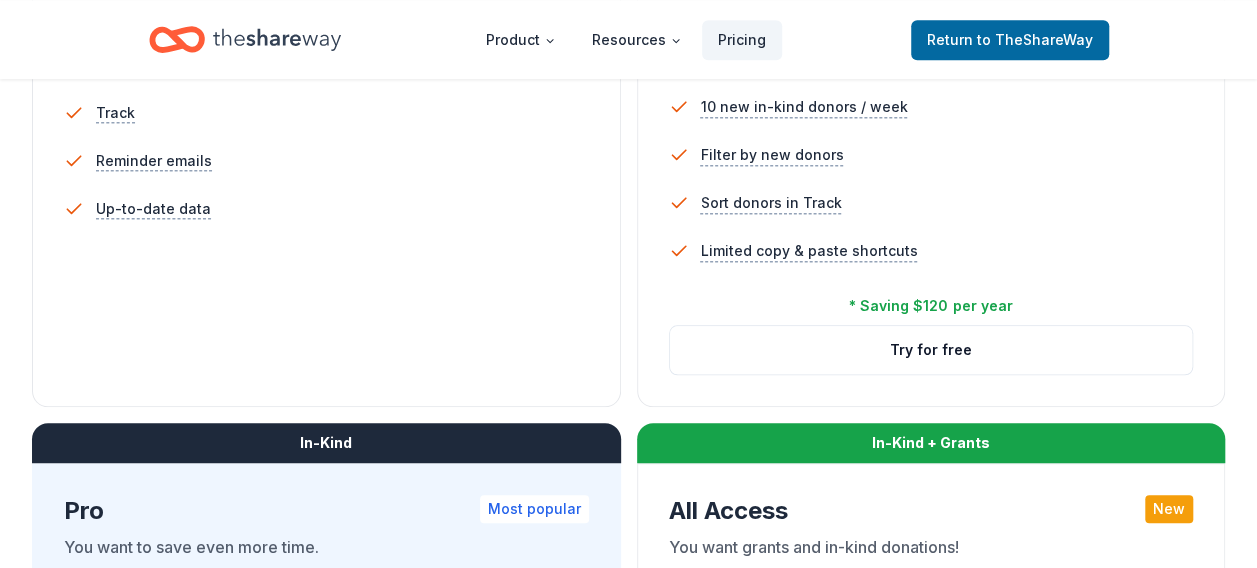 scroll, scrollTop: 245, scrollLeft: 0, axis: vertical 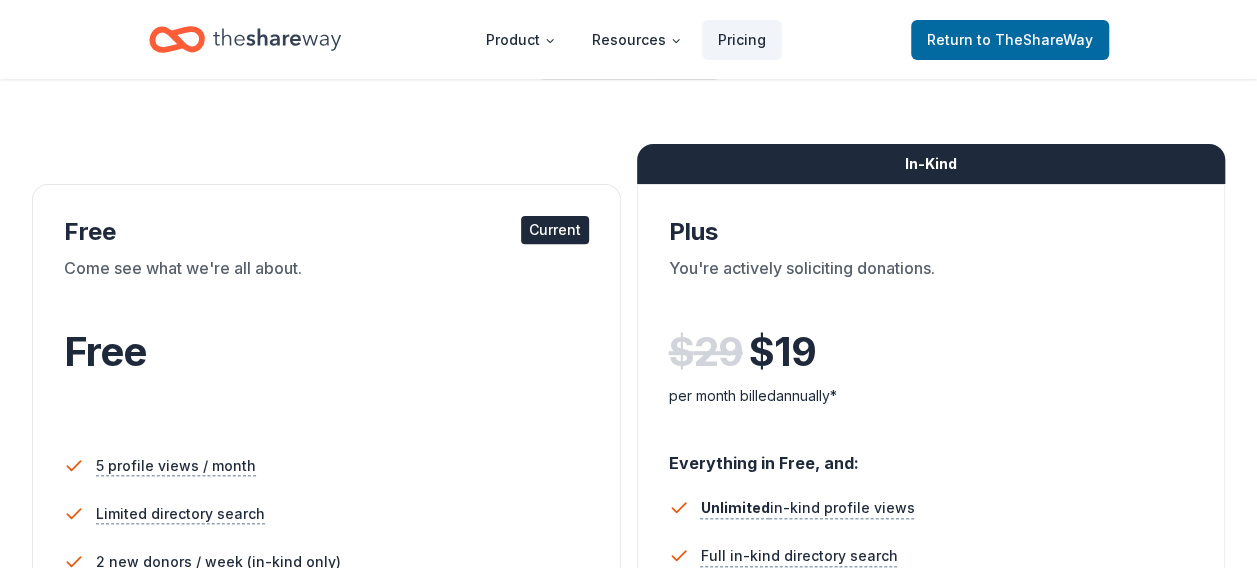 click on "Current" at bounding box center [555, 230] 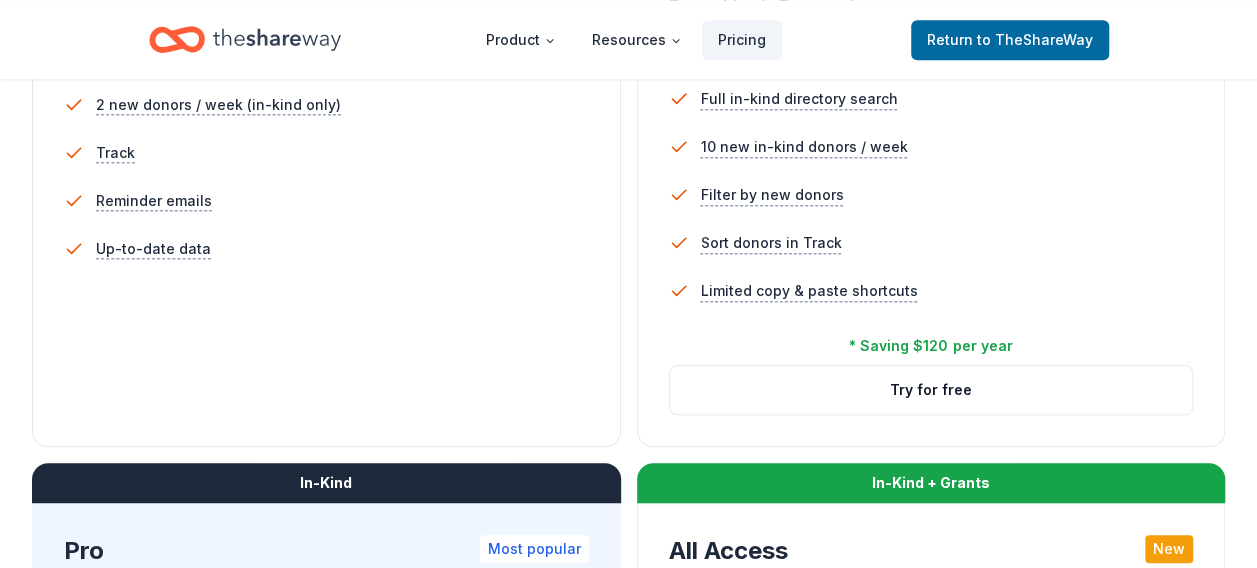 scroll, scrollTop: 780, scrollLeft: 0, axis: vertical 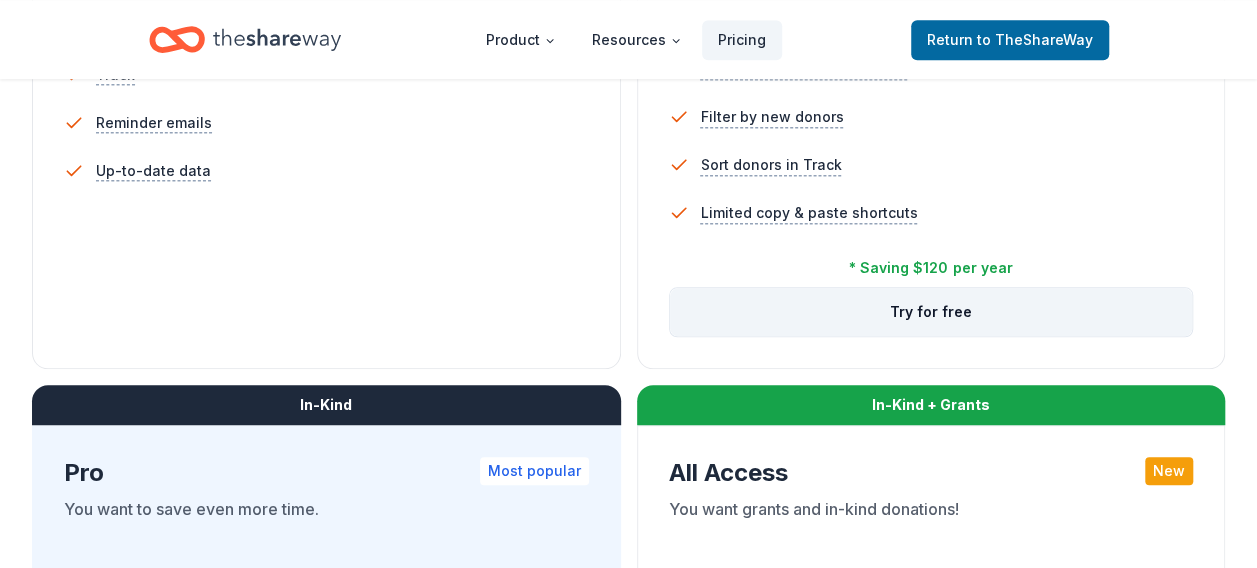 click on "Try for free" at bounding box center [931, 312] 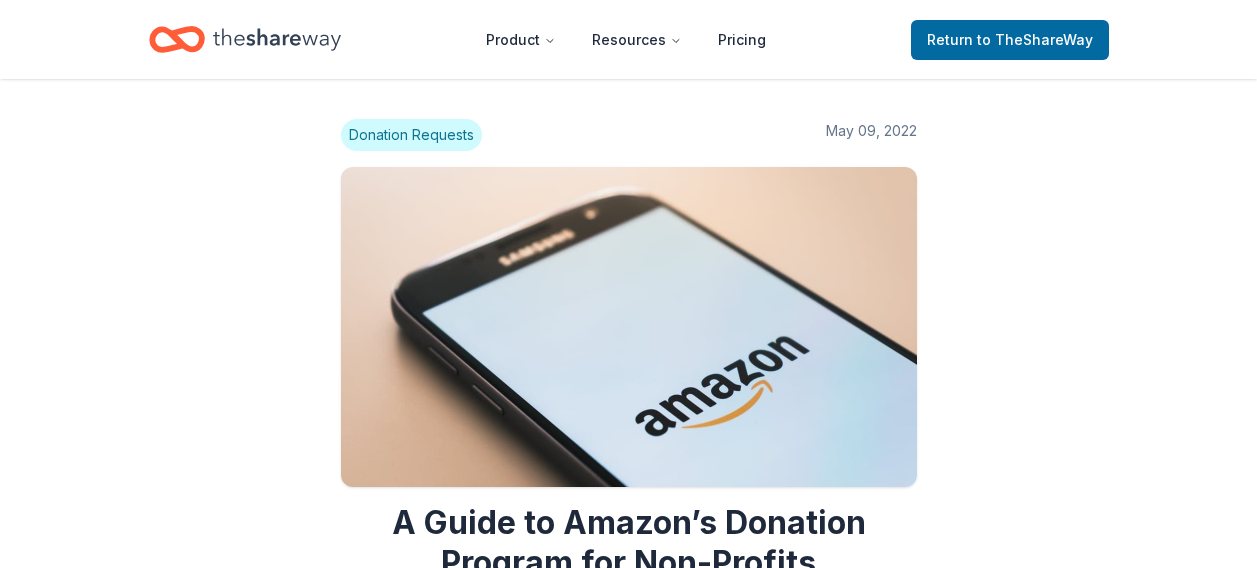 scroll, scrollTop: 0, scrollLeft: 0, axis: both 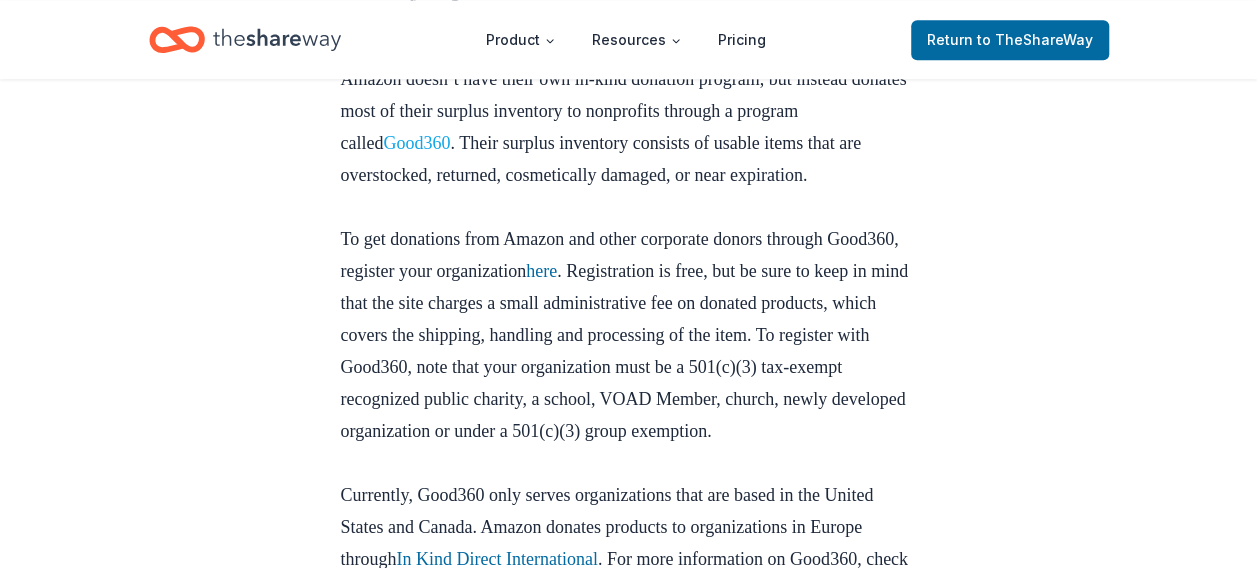 click on "Good360" at bounding box center [416, 143] 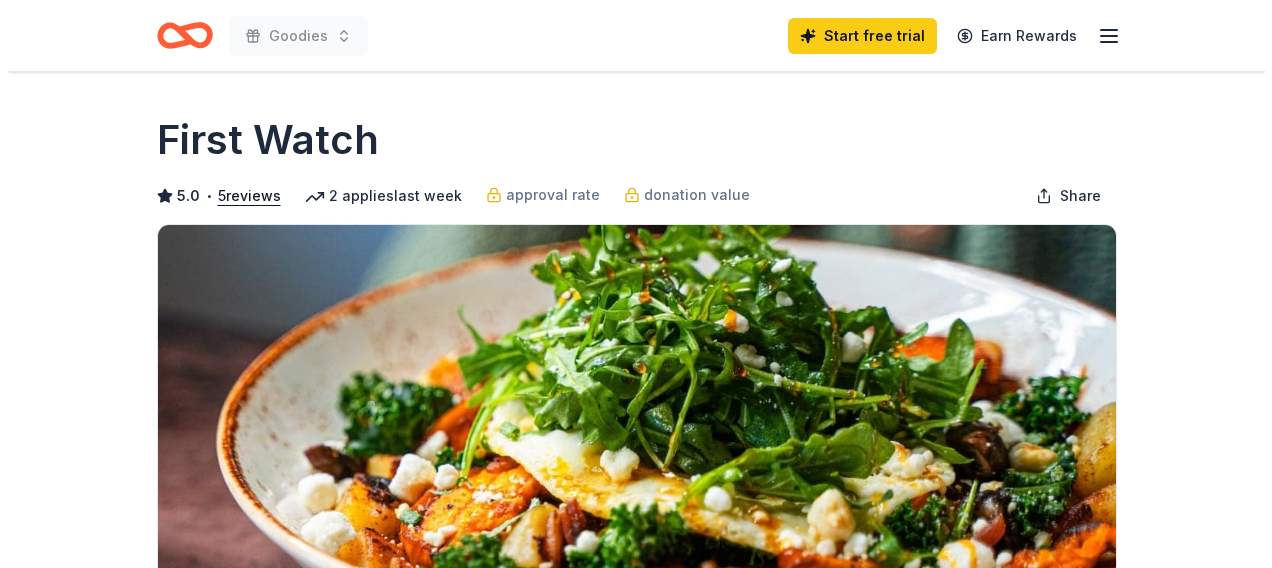 scroll, scrollTop: 0, scrollLeft: 0, axis: both 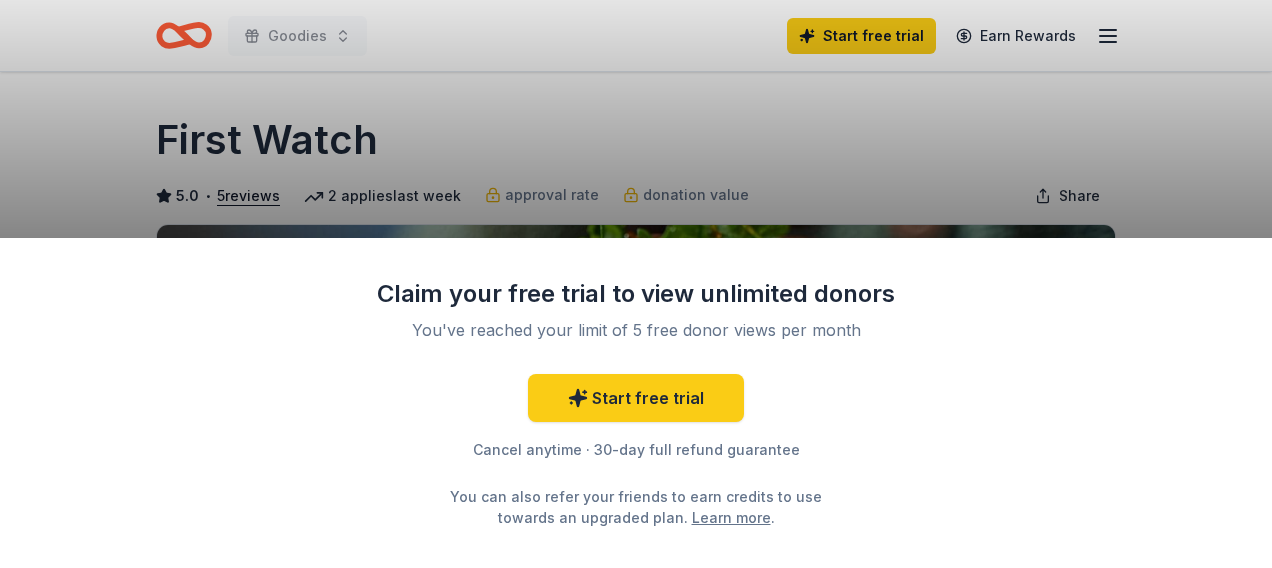 click on "Claim your free trial to view unlimited donors You've reached your limit of 5 free donor views per month Start free  trial Cancel anytime · 30-day full refund guarantee You can also refer your friends to earn credits to use towards an upgraded plan.   Learn more ." at bounding box center [636, 284] 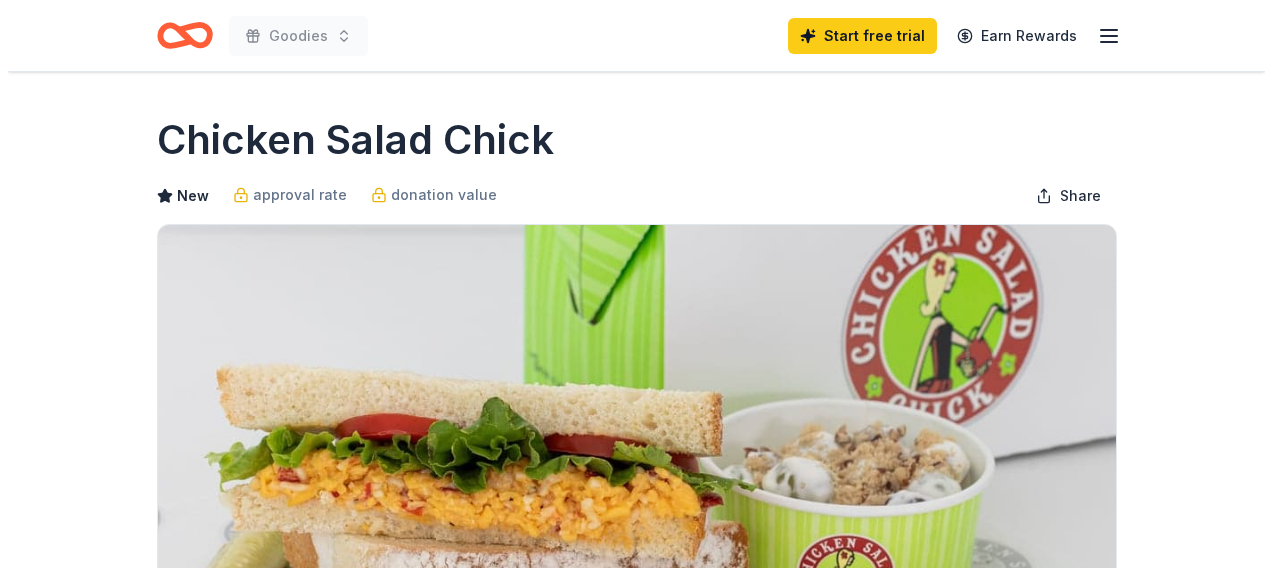 scroll, scrollTop: 0, scrollLeft: 0, axis: both 